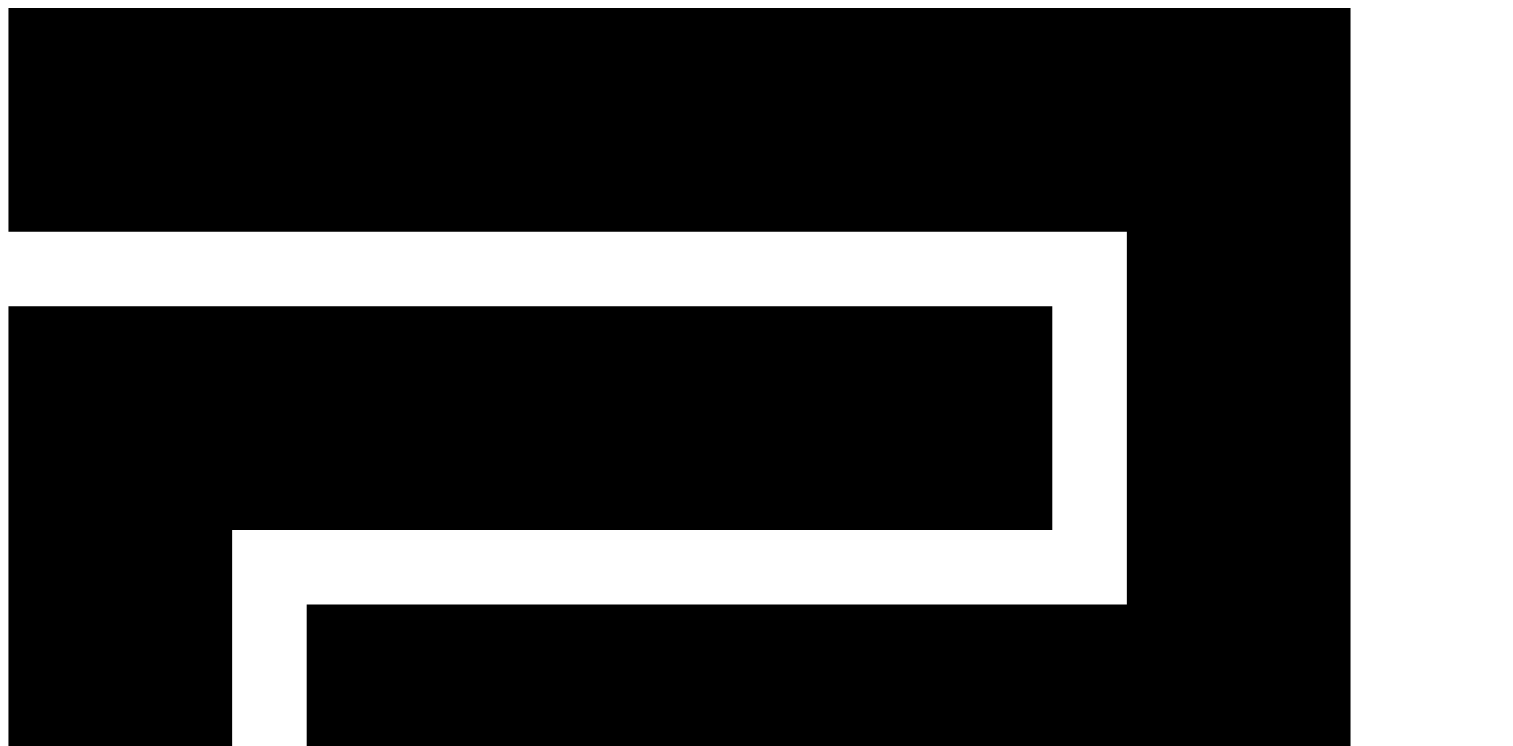 scroll, scrollTop: 0, scrollLeft: 0, axis: both 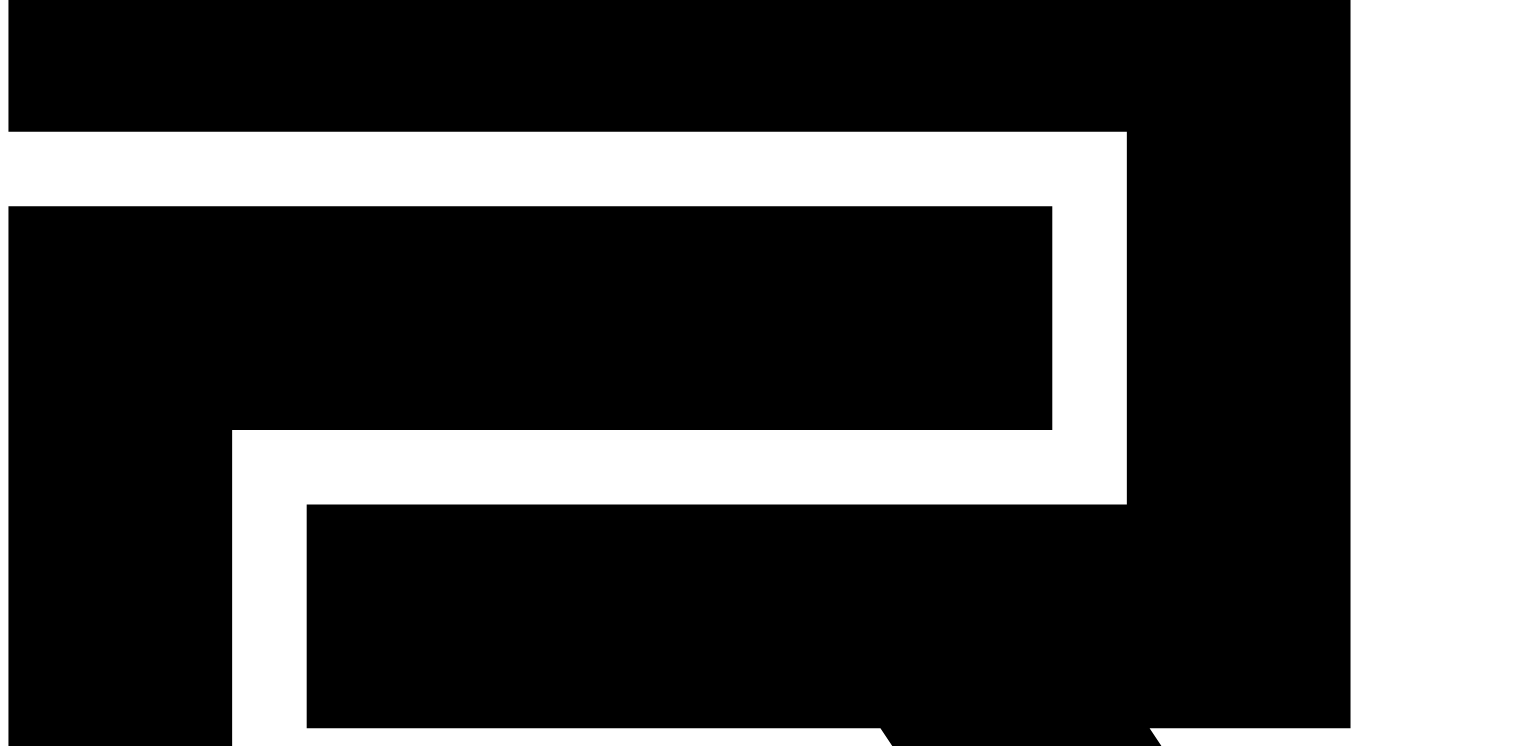 click on "Stan" at bounding box center [510, 2968] 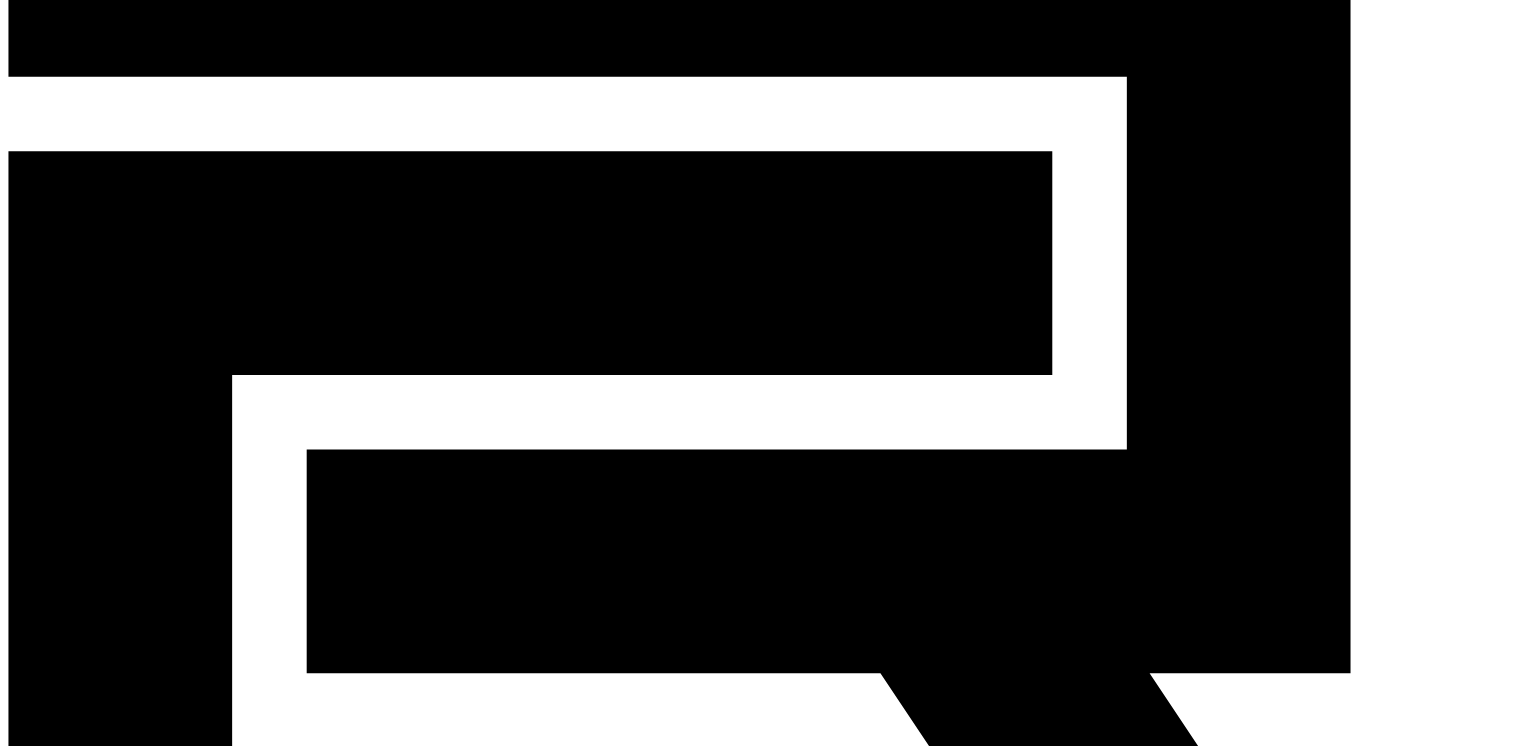 scroll, scrollTop: 200, scrollLeft: 0, axis: vertical 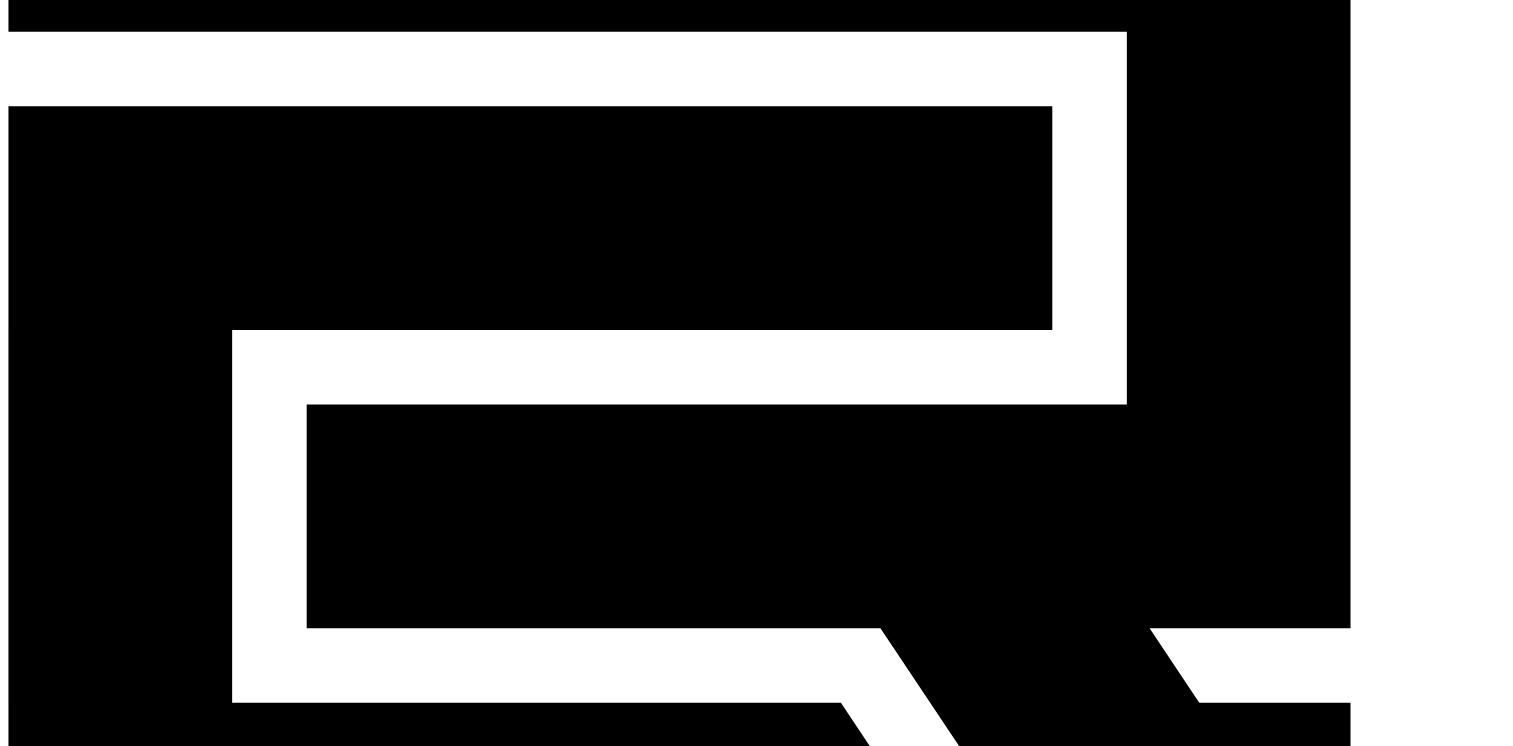 click on "Stan" at bounding box center (510, 2868) 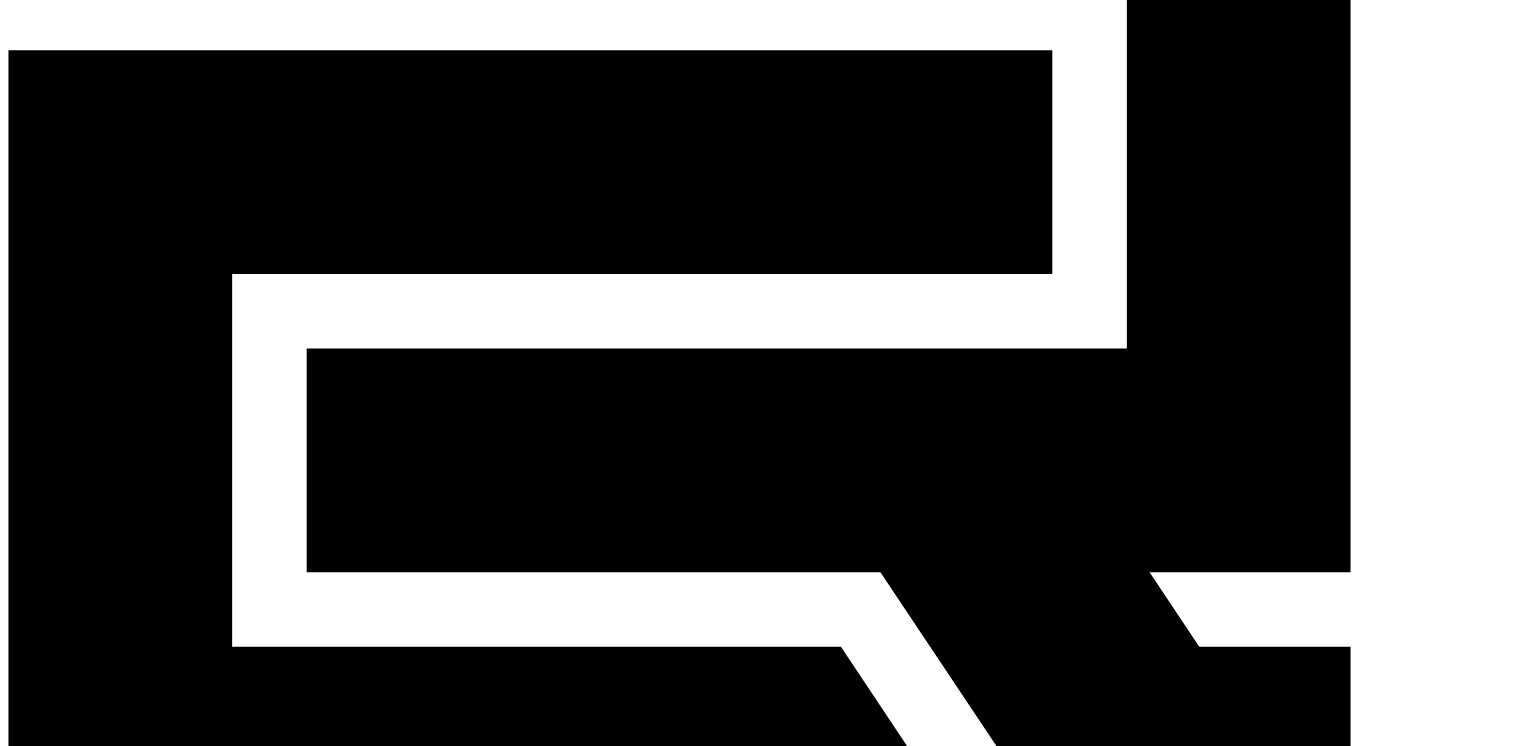 scroll, scrollTop: 300, scrollLeft: 0, axis: vertical 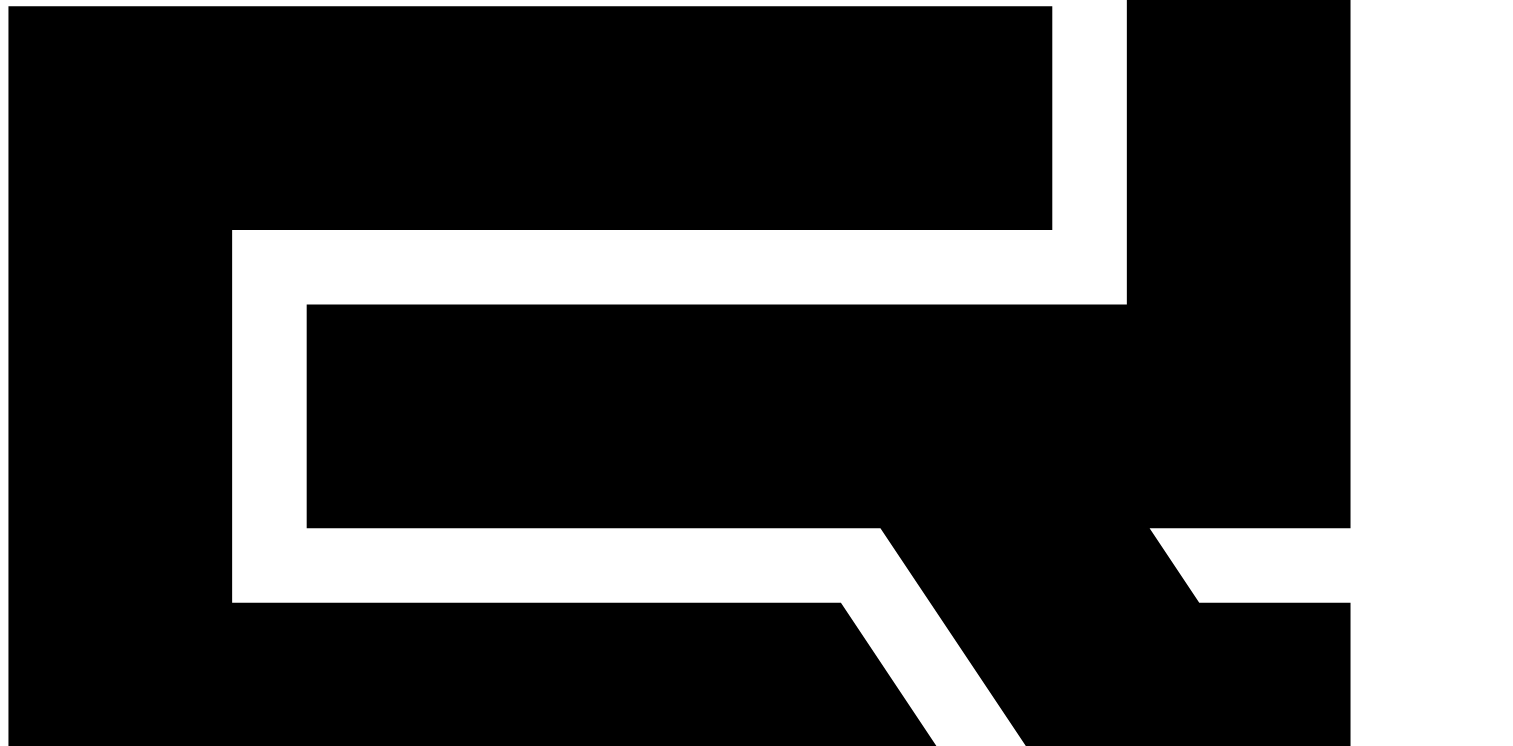 click on "2" 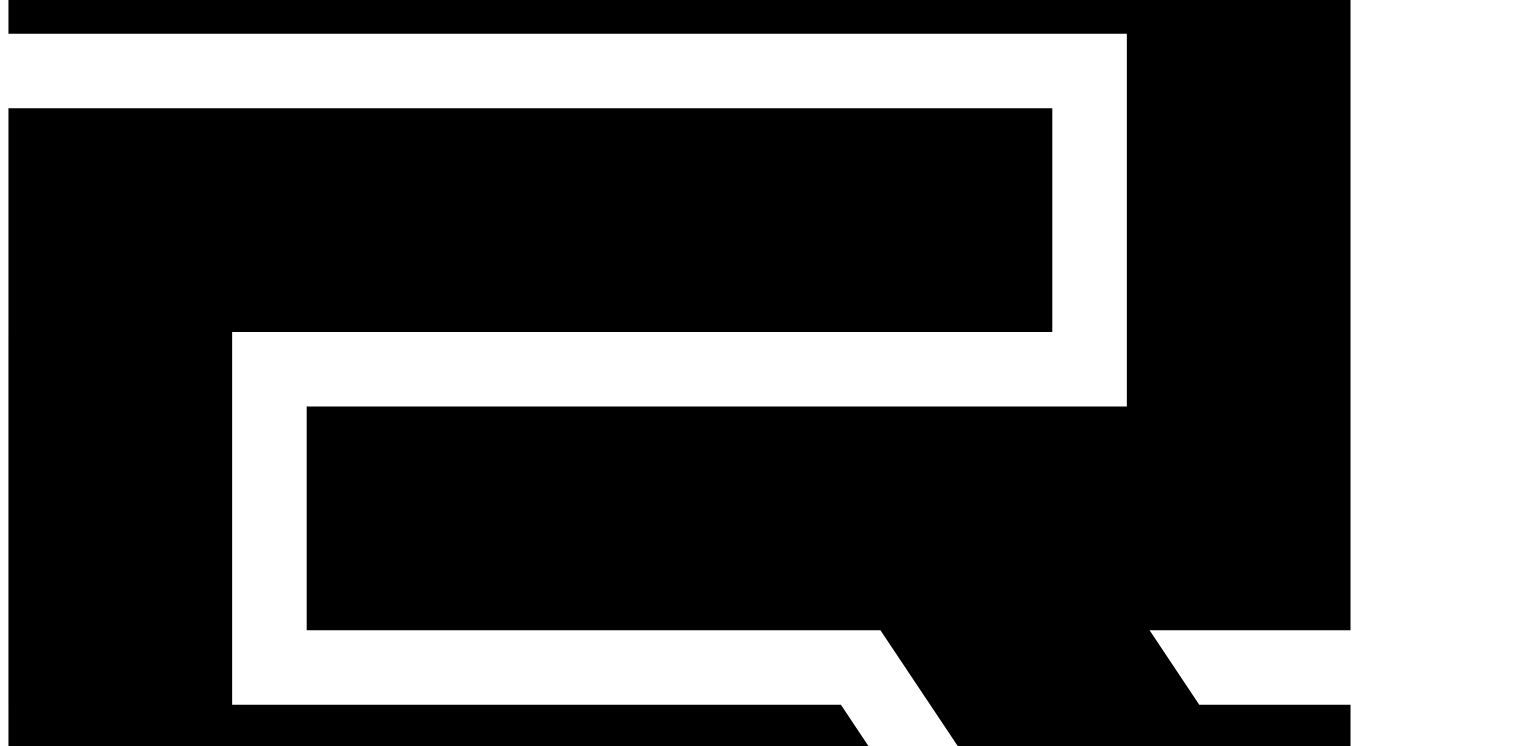 scroll, scrollTop: 100, scrollLeft: 0, axis: vertical 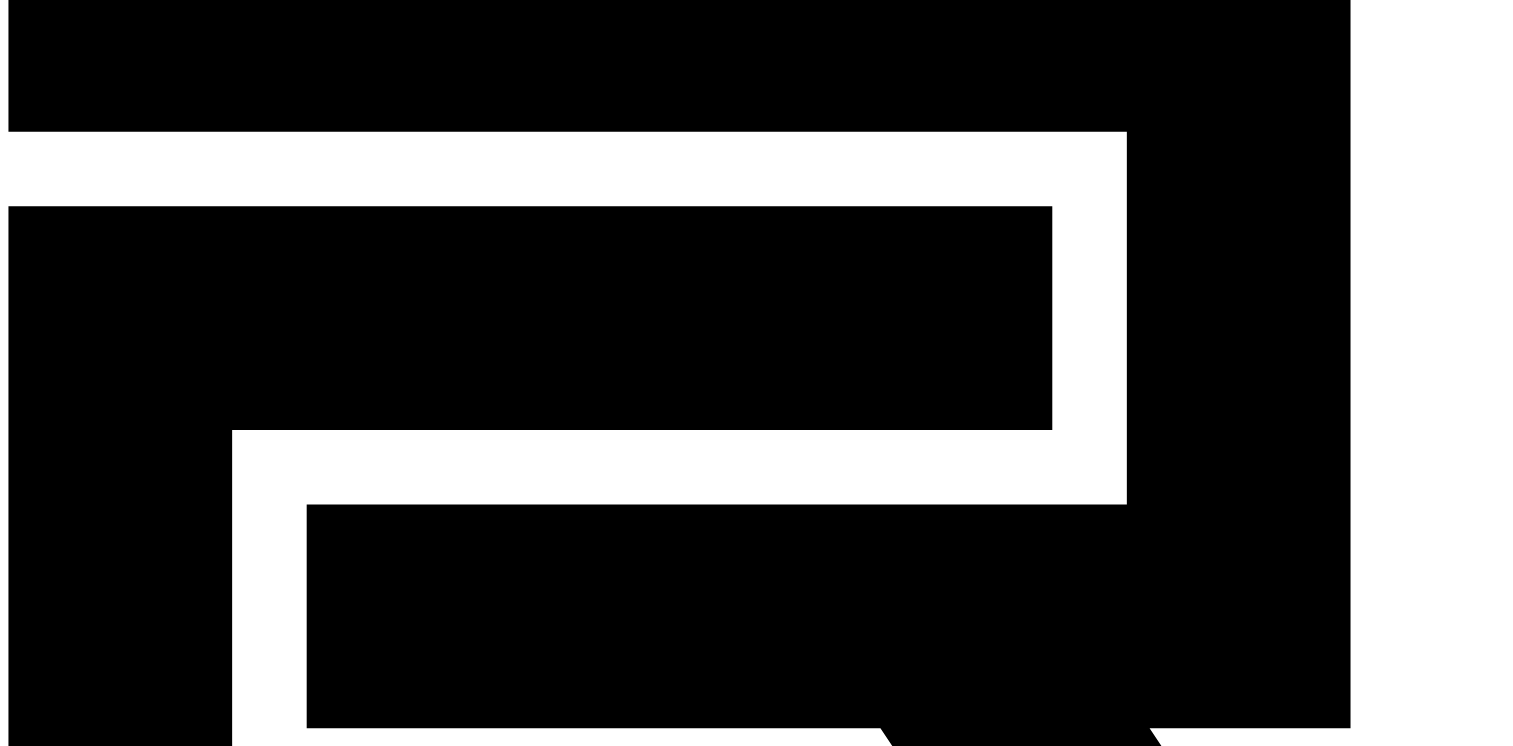 click on "workwithreedop" at bounding box center [512, 1880] 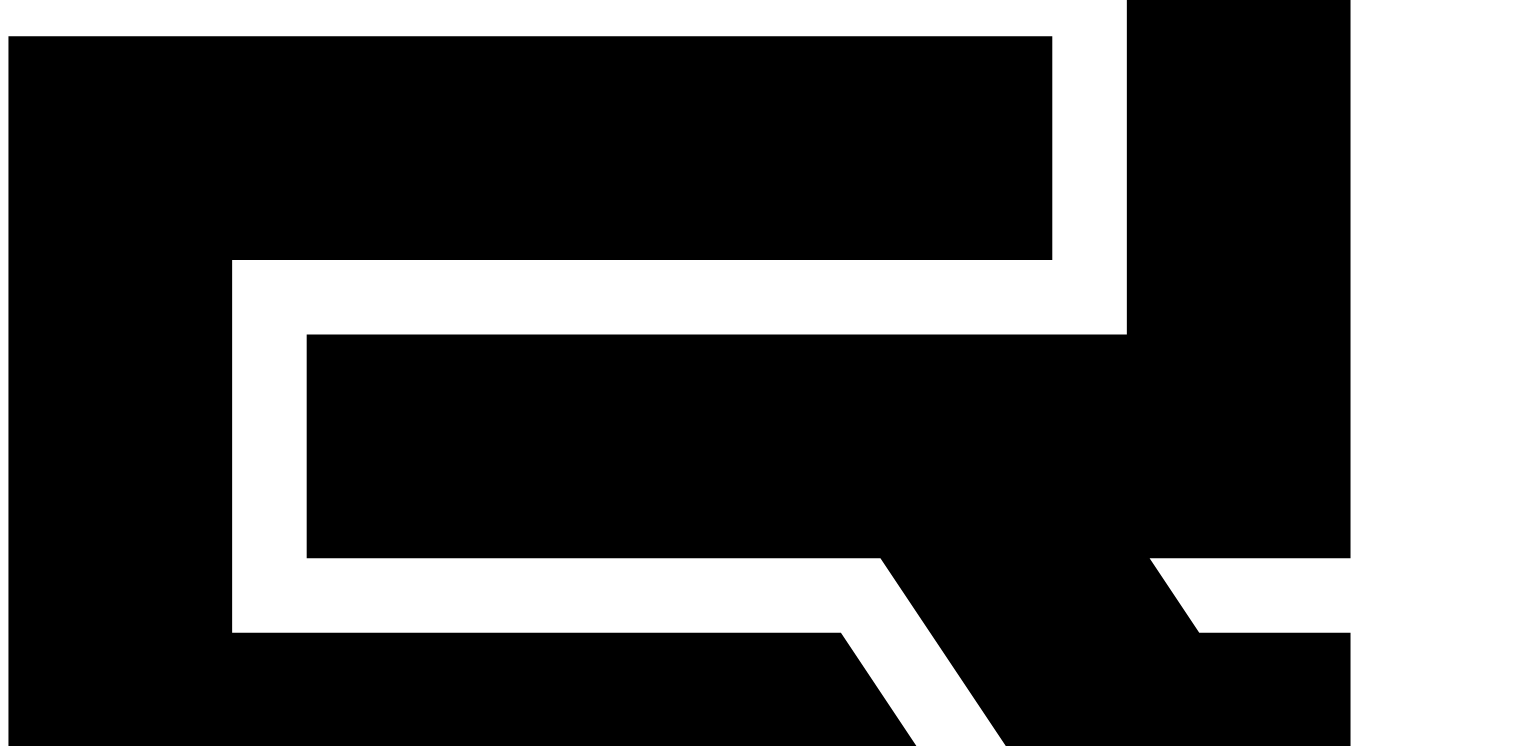 scroll, scrollTop: 300, scrollLeft: 0, axis: vertical 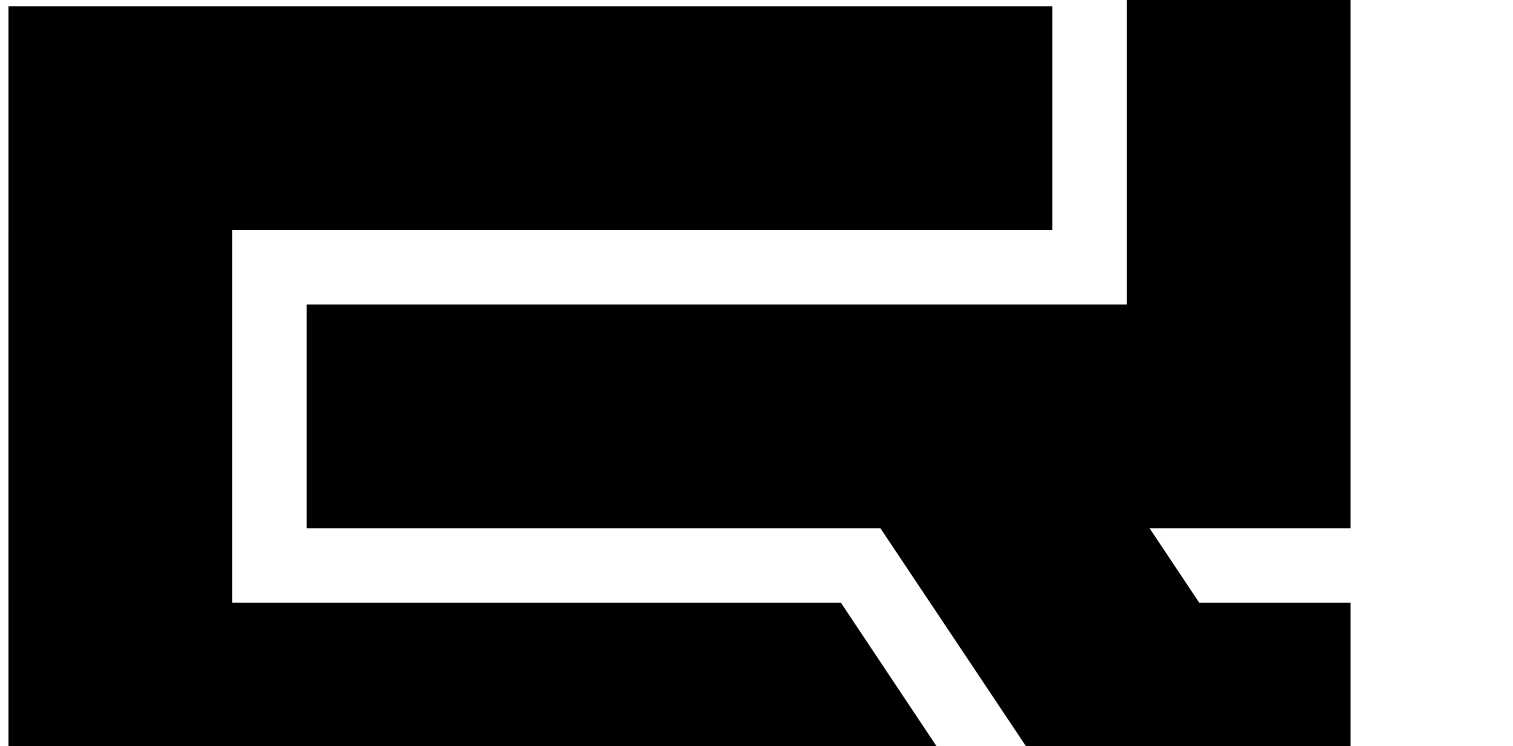 click on "Rahul4243" at bounding box center (511, 4022) 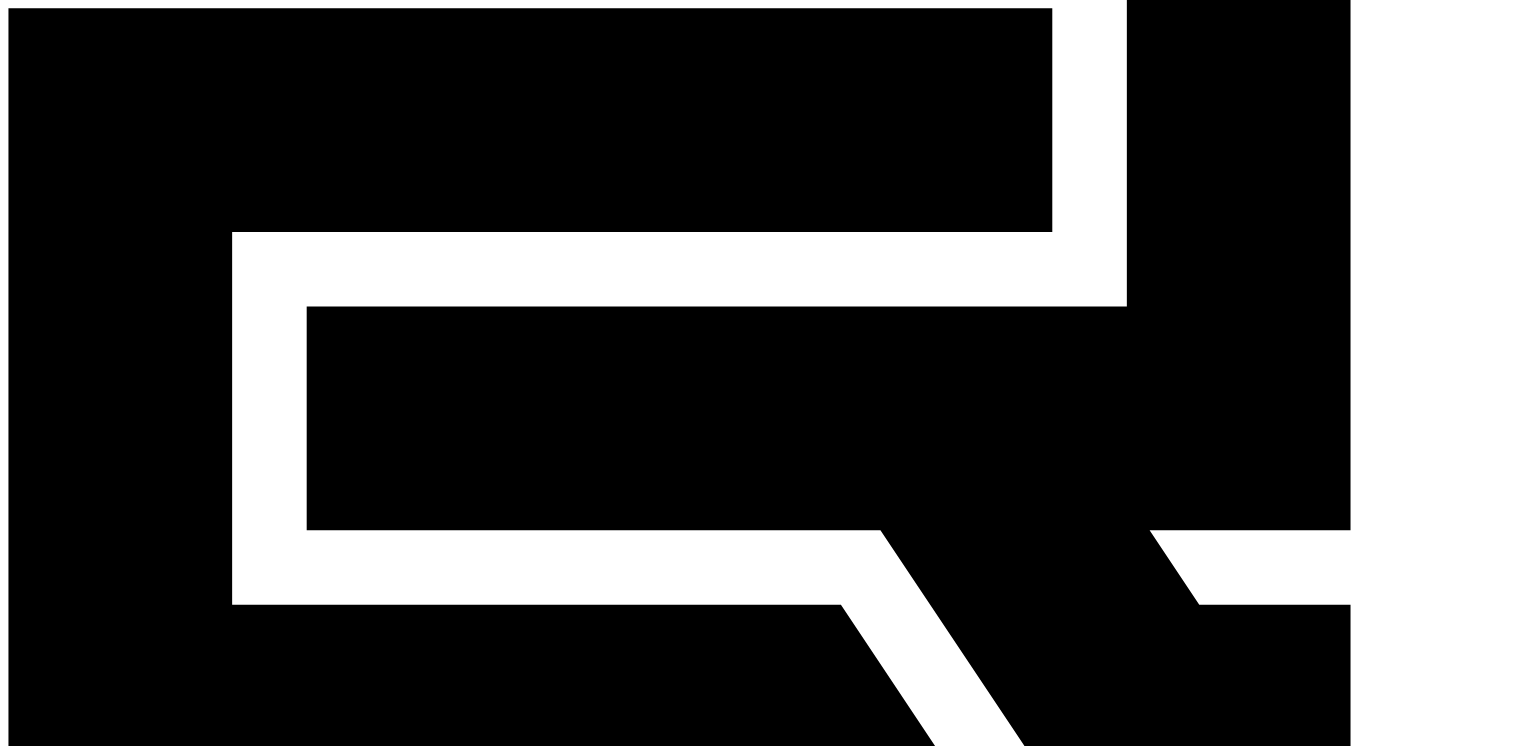 scroll, scrollTop: 300, scrollLeft: 0, axis: vertical 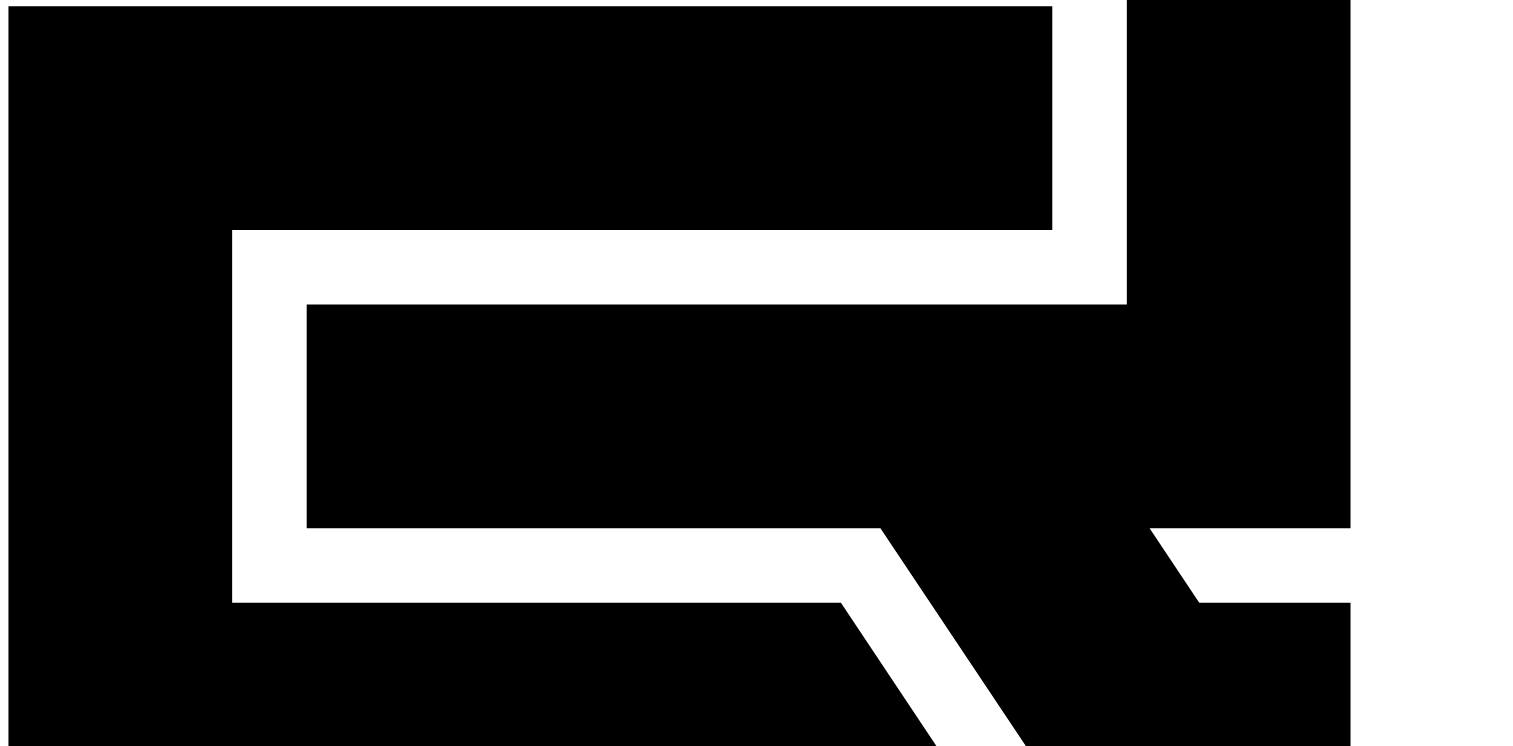 click on "3" 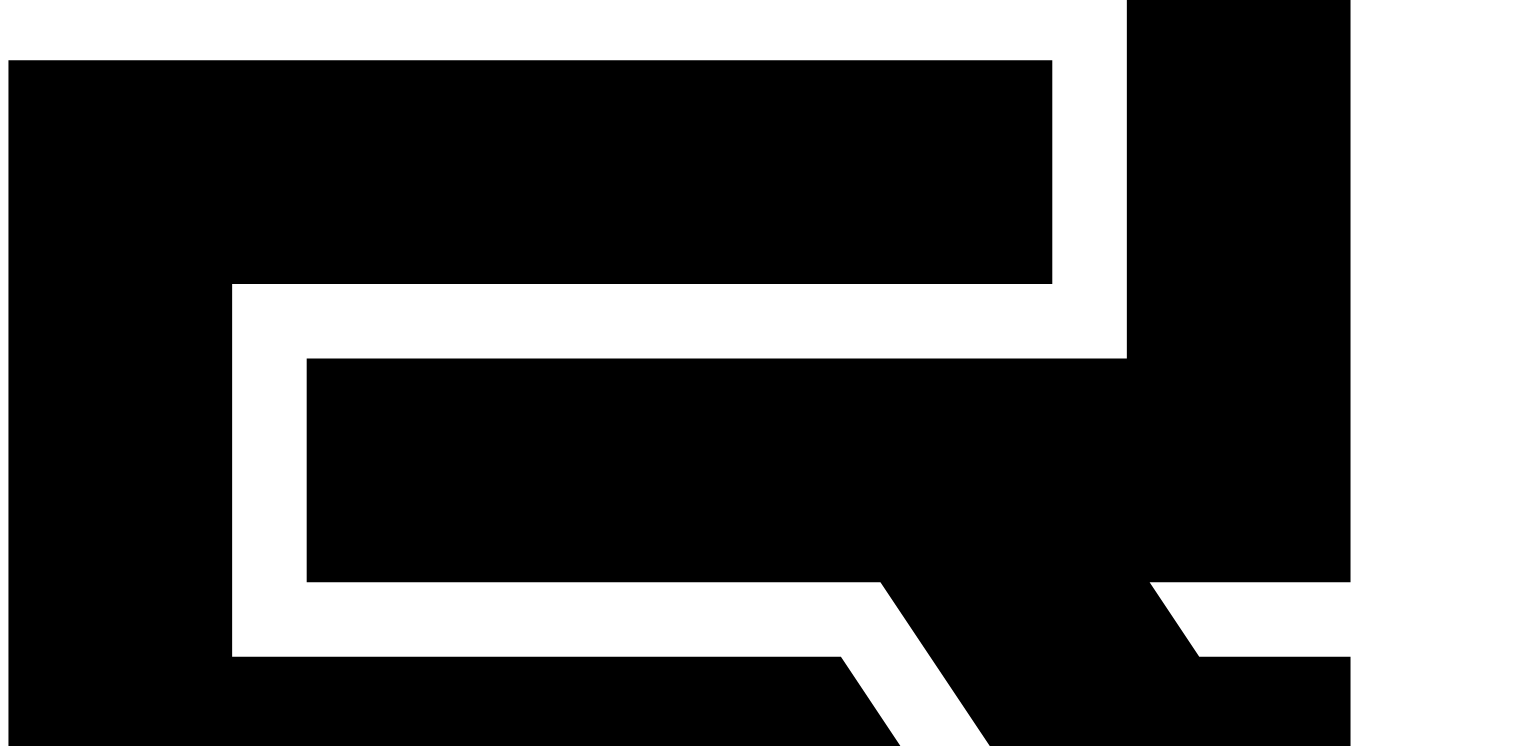 scroll, scrollTop: 200, scrollLeft: 0, axis: vertical 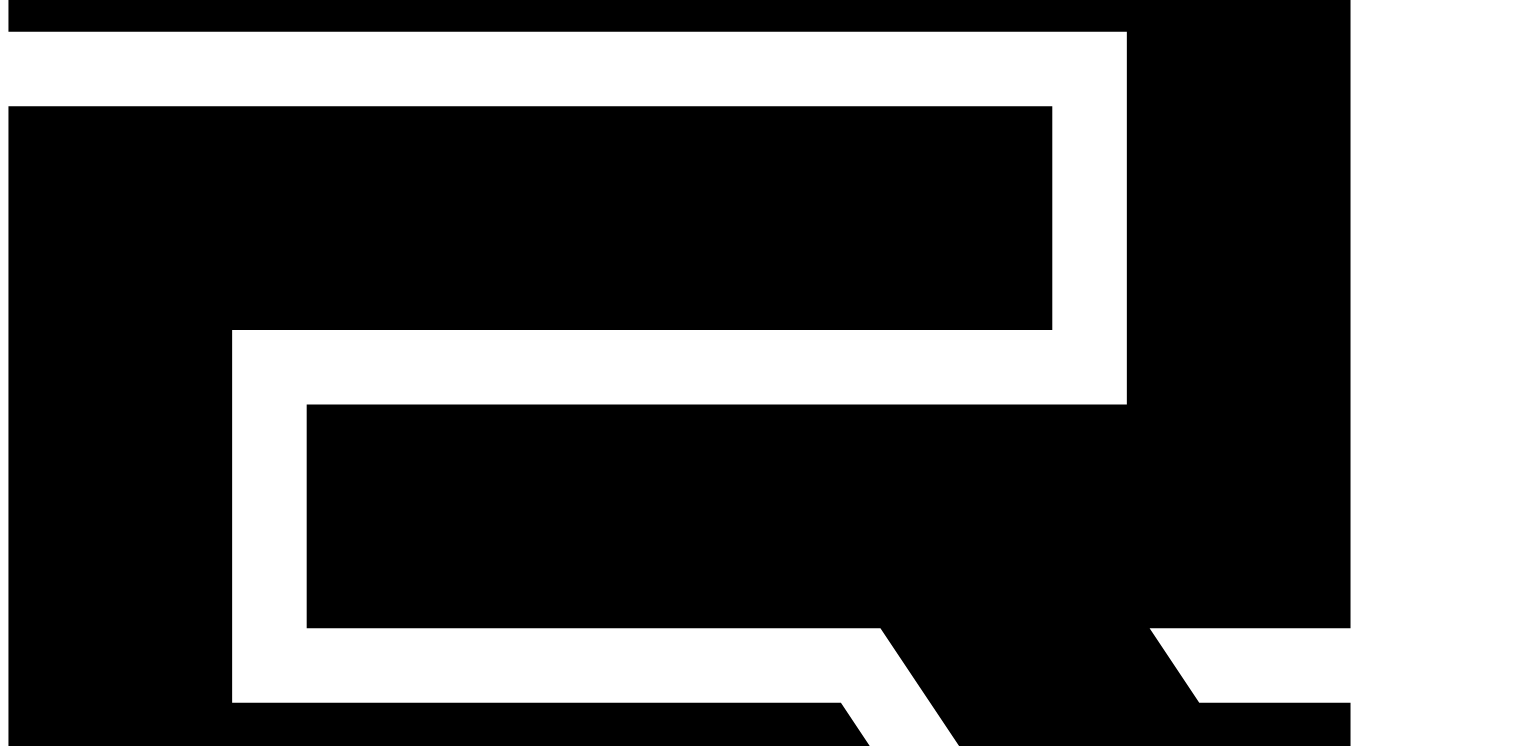 click on "Beautiful1" at bounding box center (539, 1968) 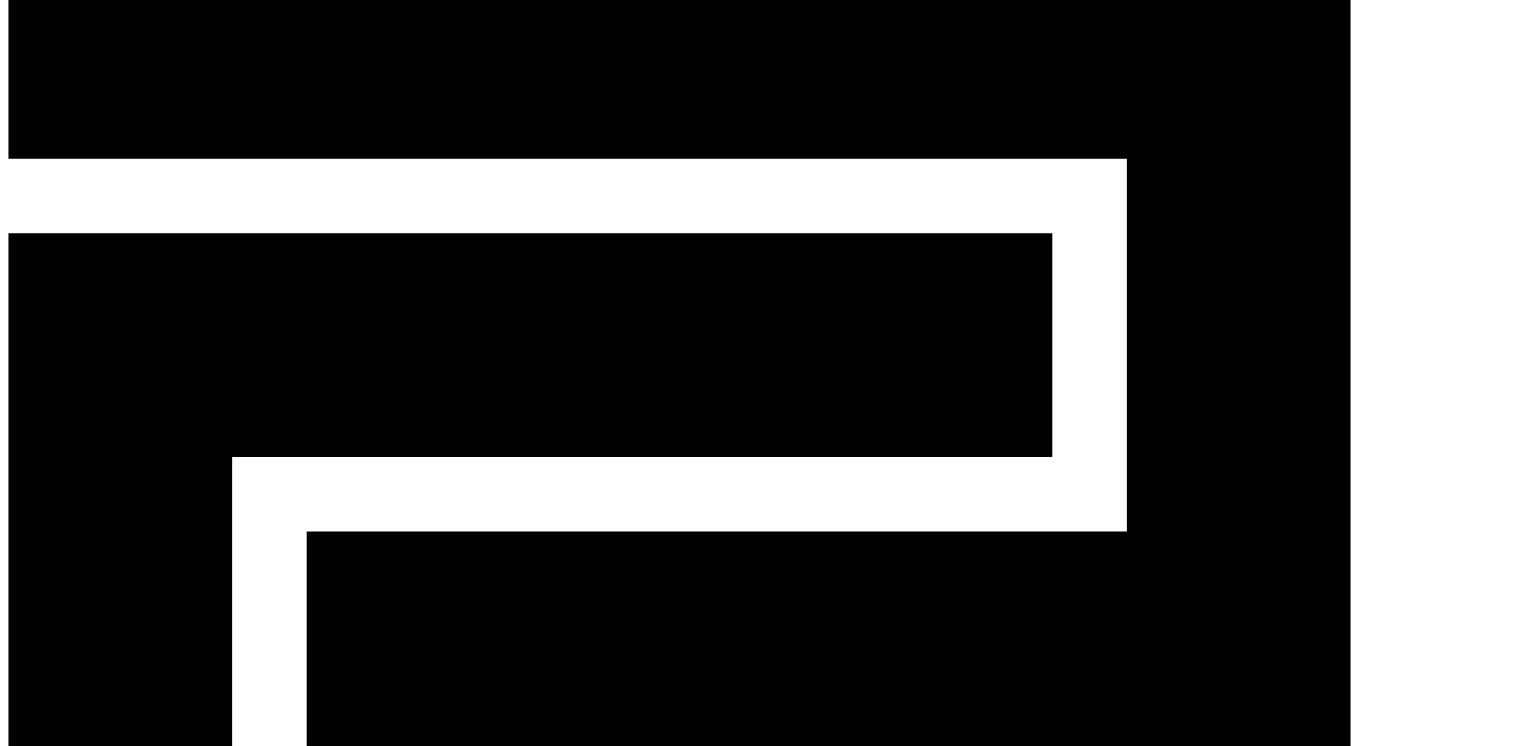 scroll, scrollTop: 0, scrollLeft: 0, axis: both 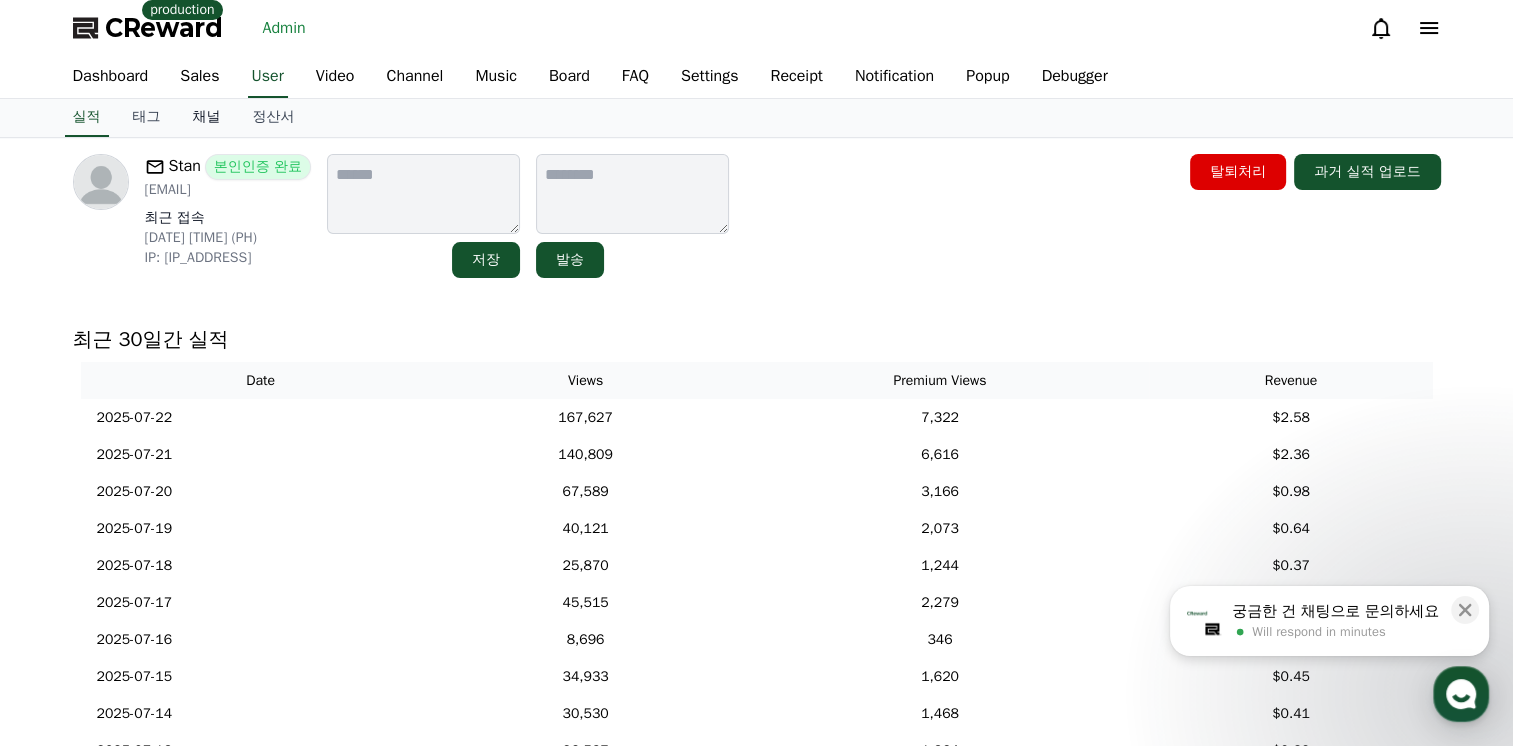 click on "채널" at bounding box center [207, 118] 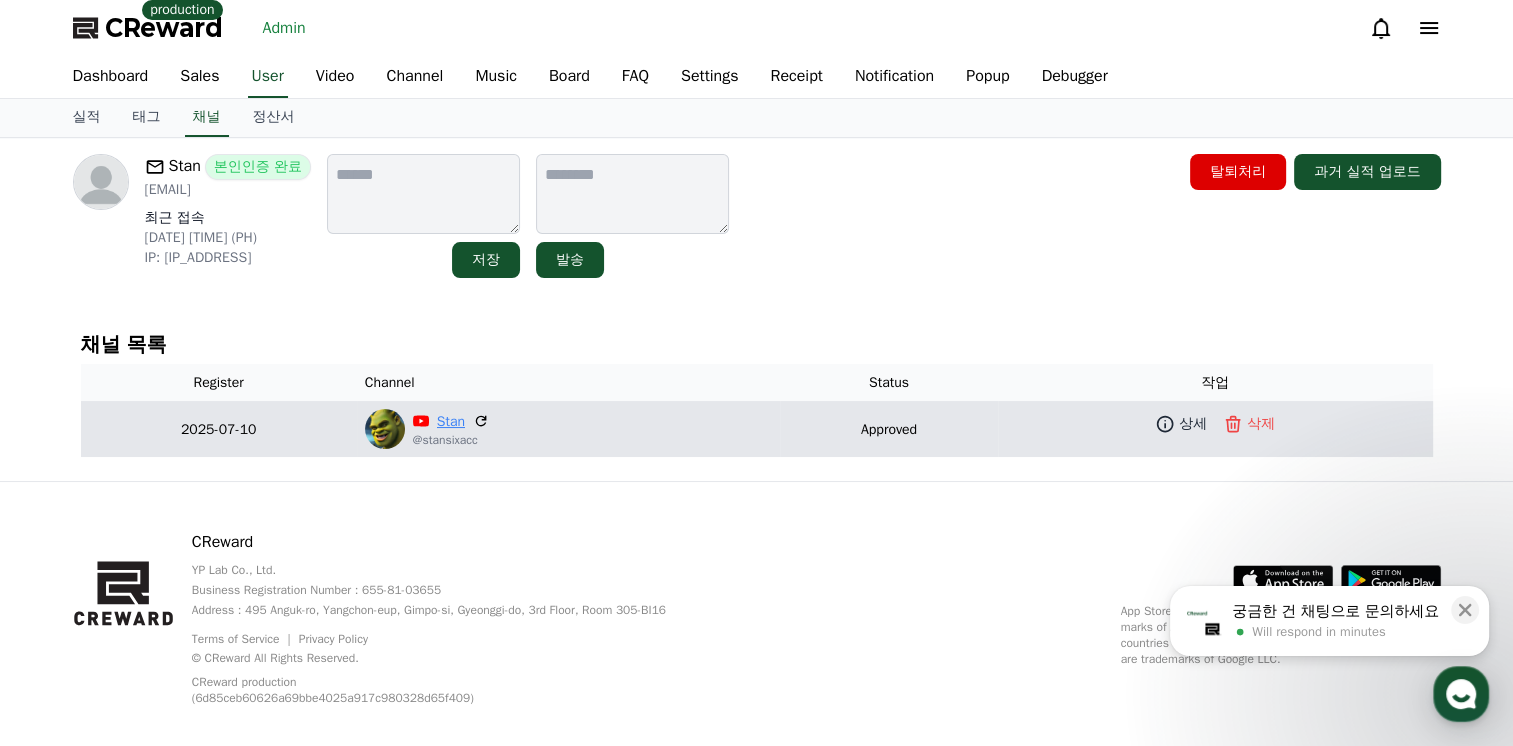 click on "Stan" at bounding box center [451, 421] 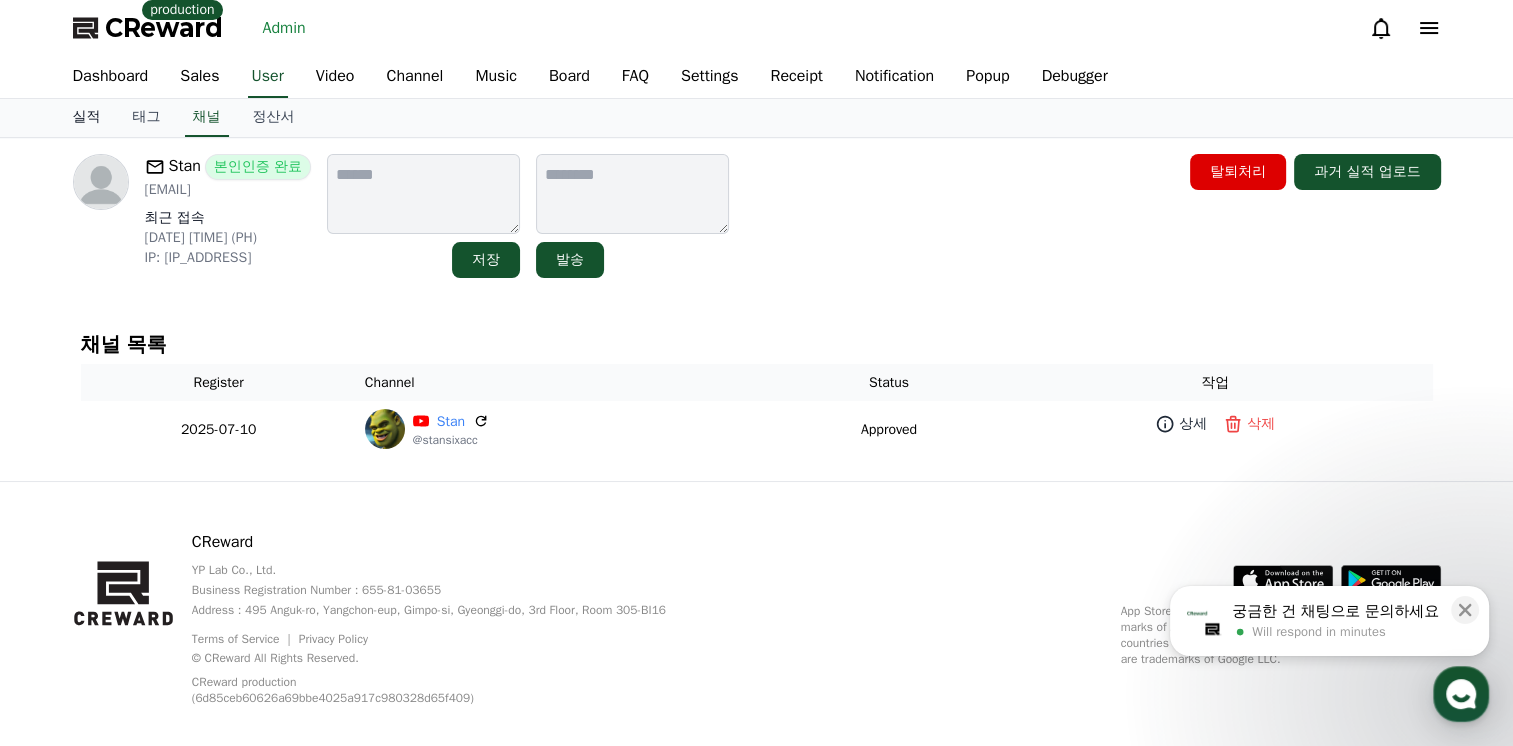 click on "실적" at bounding box center (87, 118) 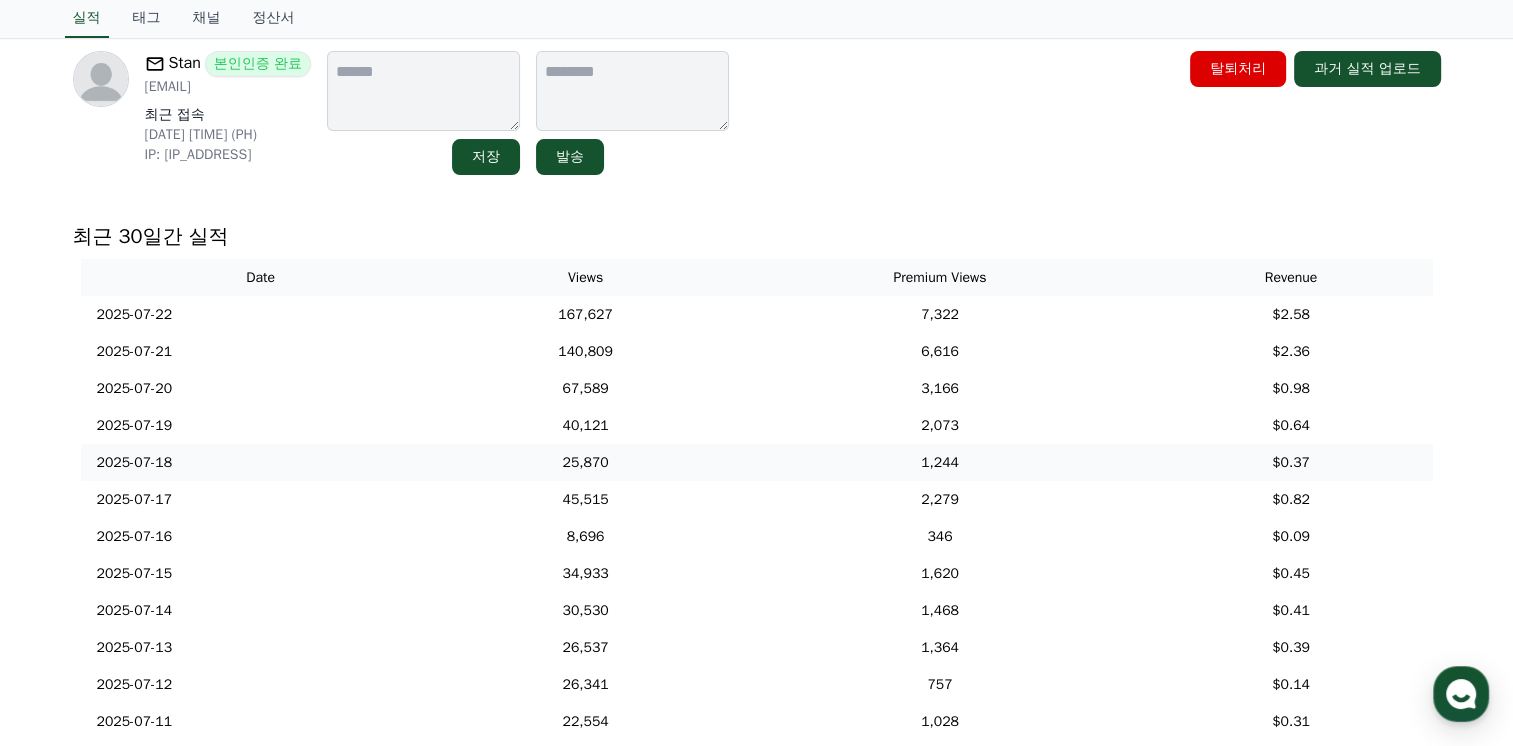 scroll, scrollTop: 0, scrollLeft: 0, axis: both 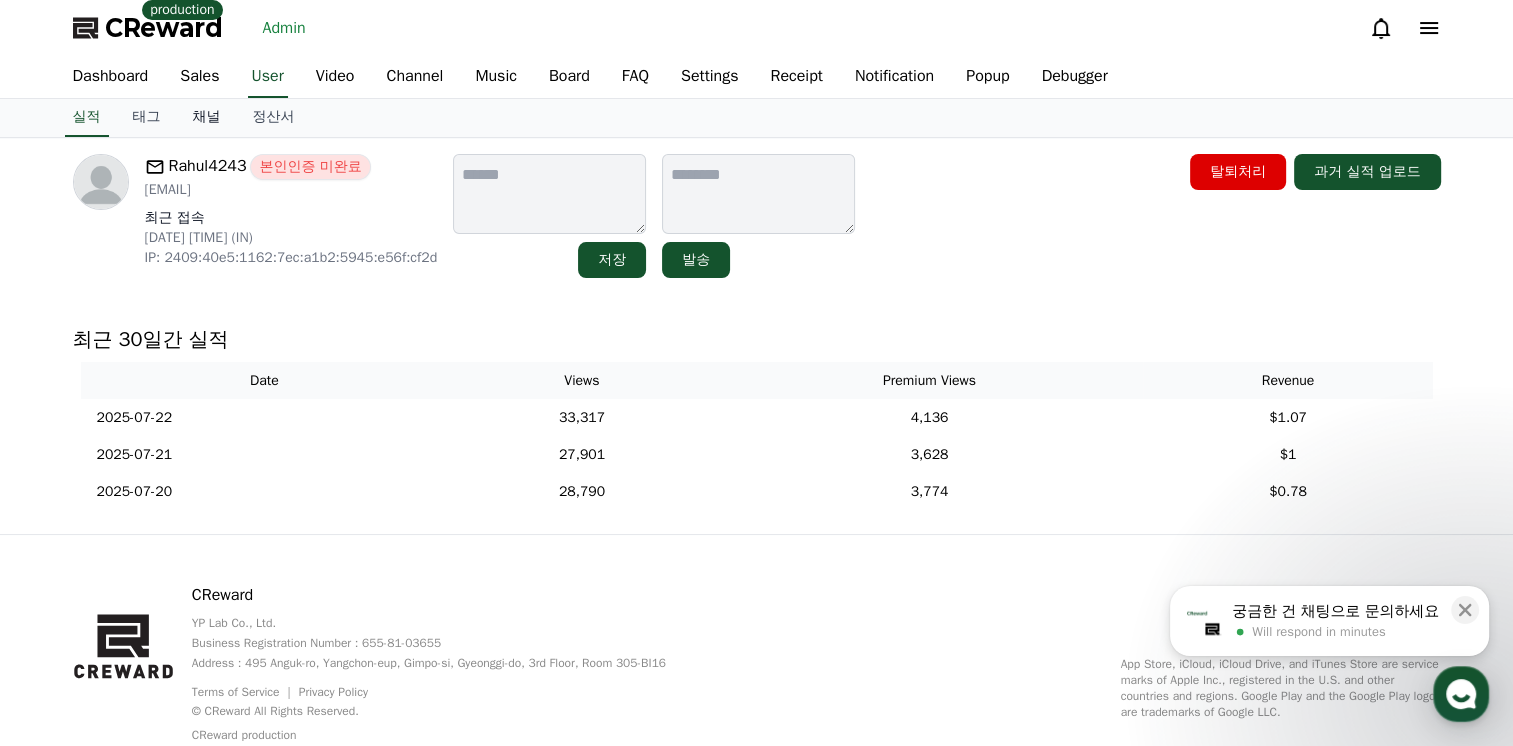 click on "채널" at bounding box center [207, 118] 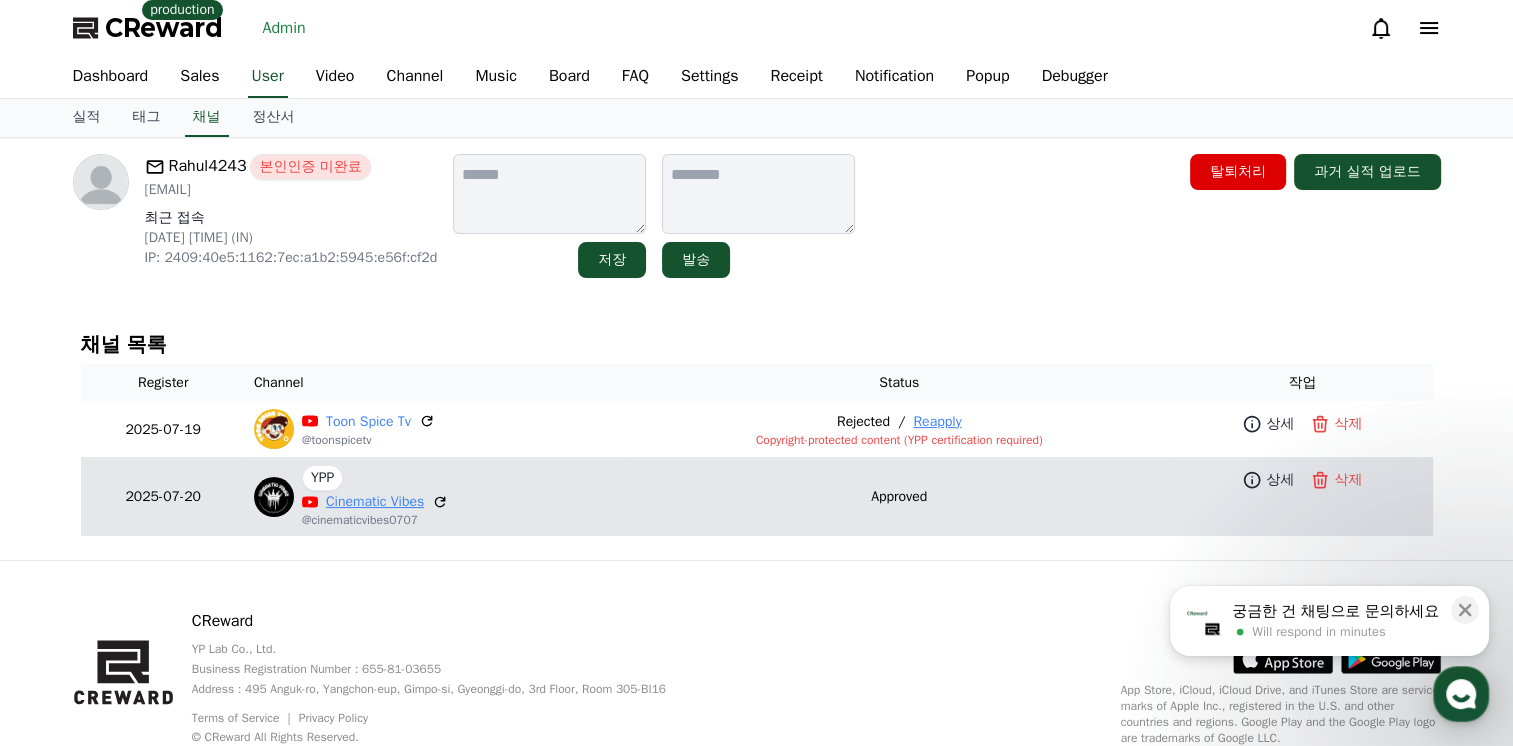 click on "Cinematic Vibes" at bounding box center [375, 501] 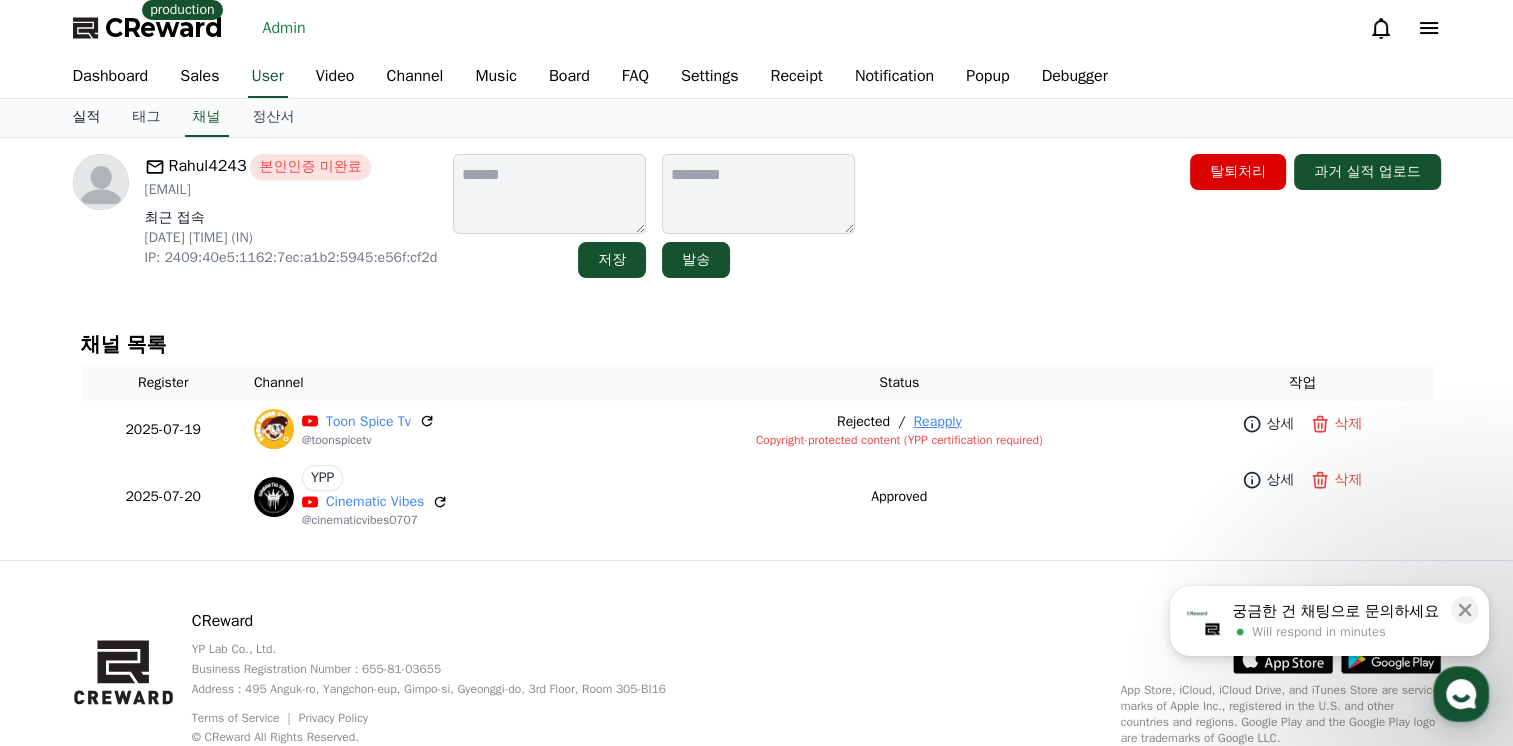 click on "실적" at bounding box center (87, 118) 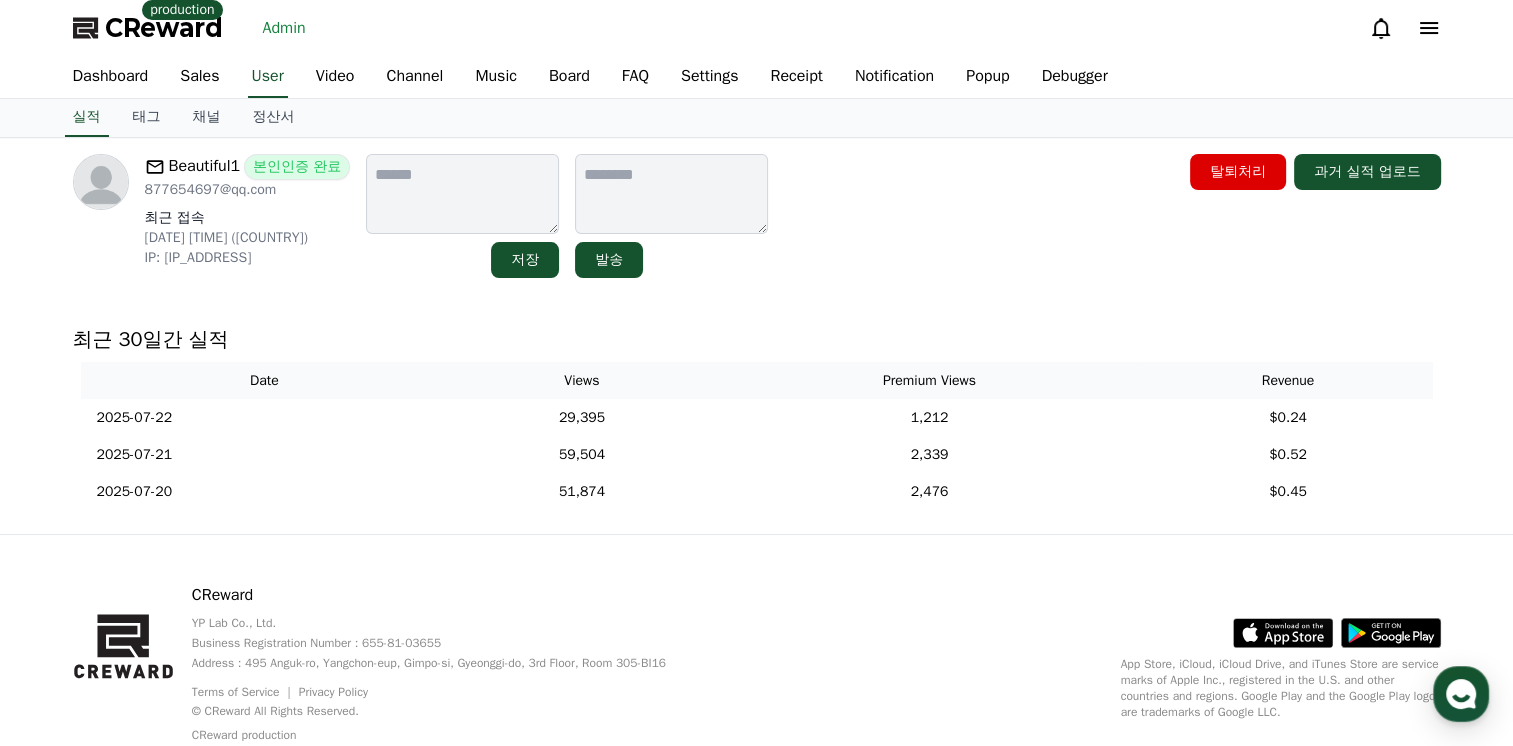 scroll, scrollTop: 0, scrollLeft: 0, axis: both 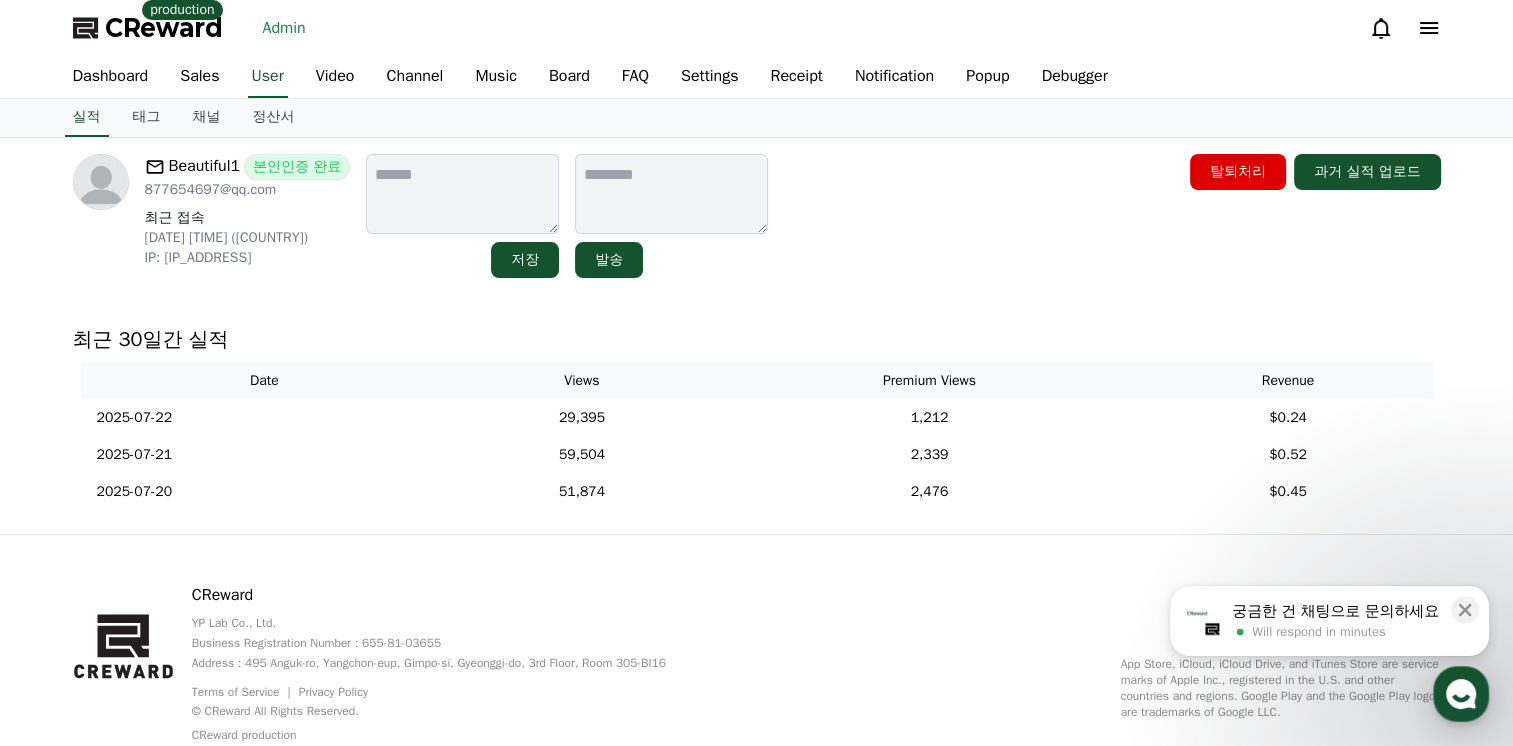 click on "Beautiful1   본인인증 완료   [EMAIL]   최근 접속   [DATE] [TIME] ([COUNTRY])   IP: [IP_ADDRESS]       저장         발송     탈퇴처리     과거 실적 업로드" at bounding box center (757, 216) 